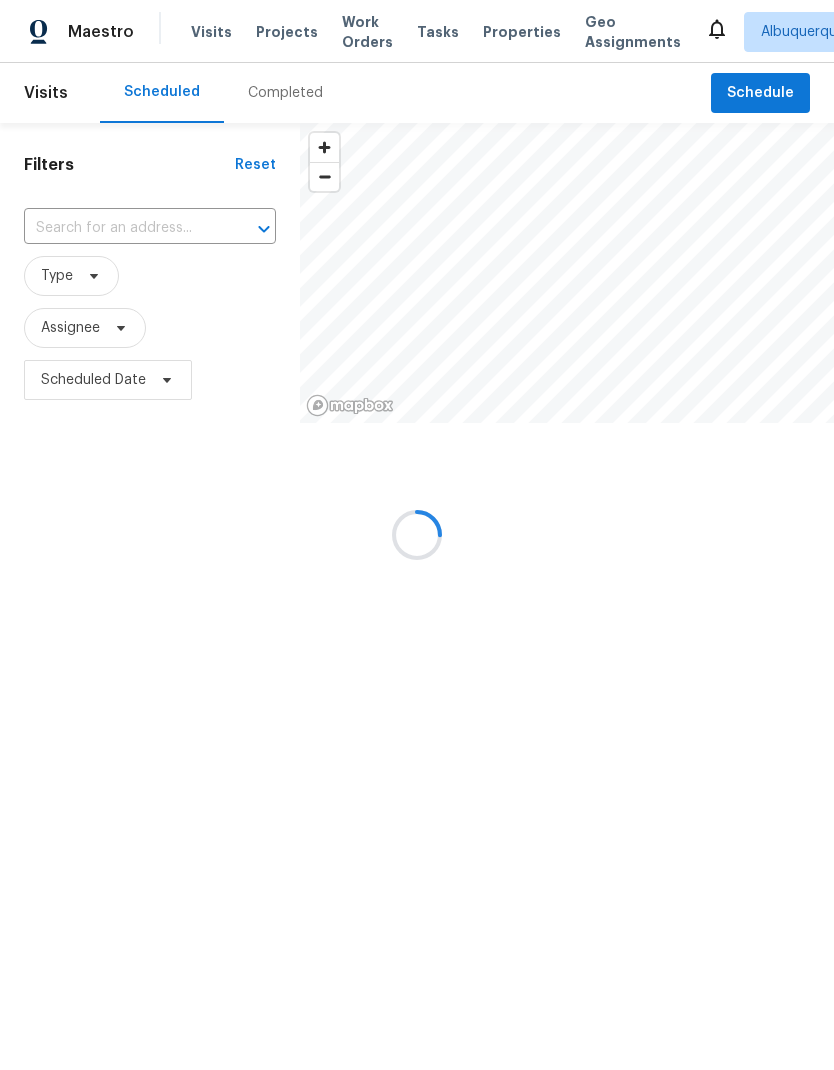scroll, scrollTop: 0, scrollLeft: 0, axis: both 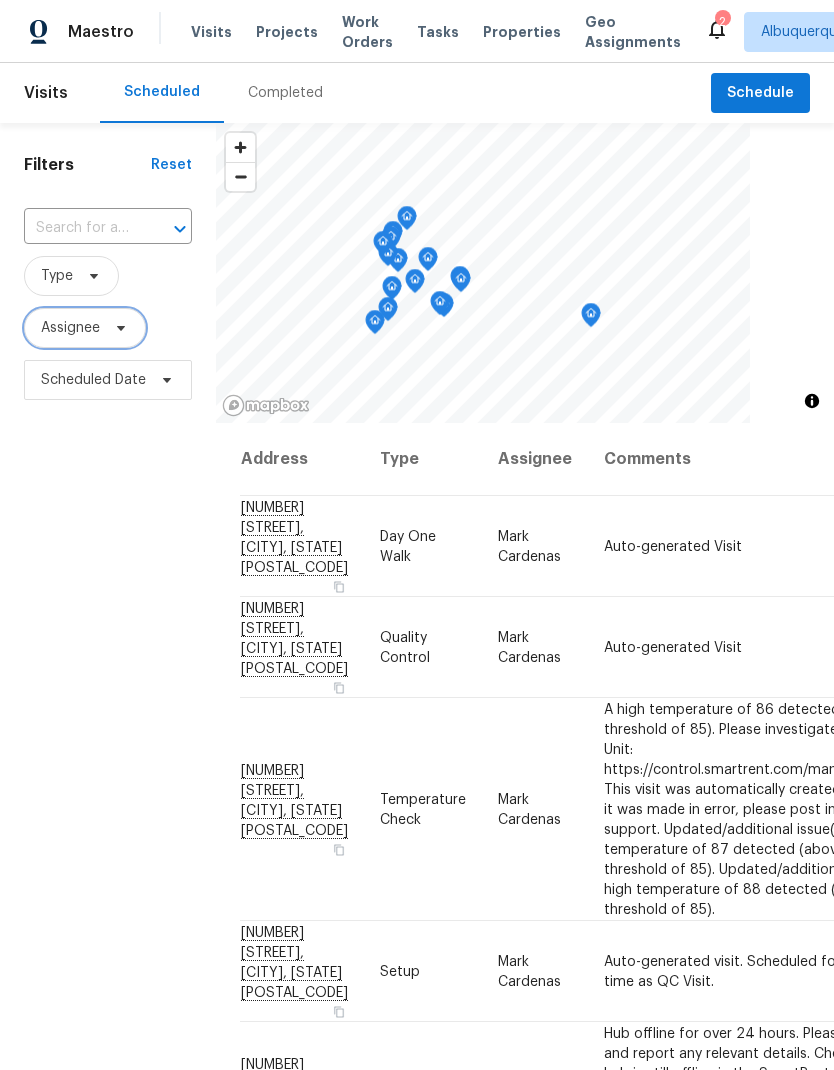 click 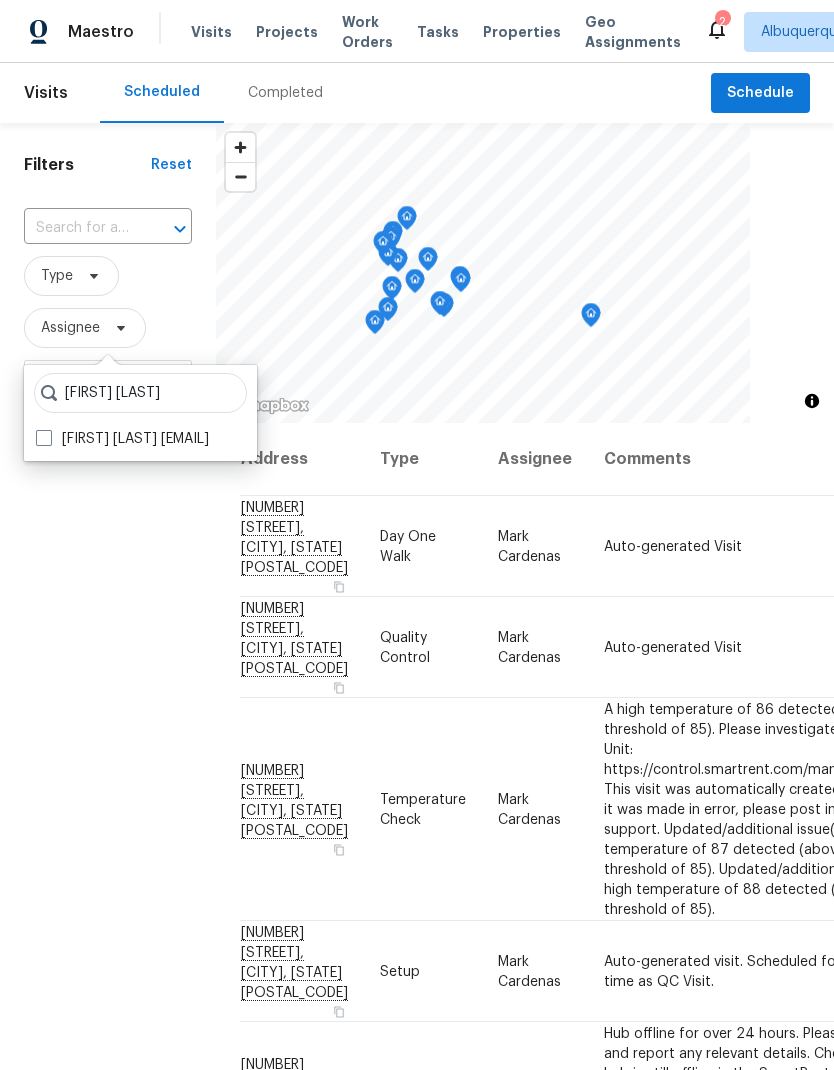 type on "[FIRST] [LAST]" 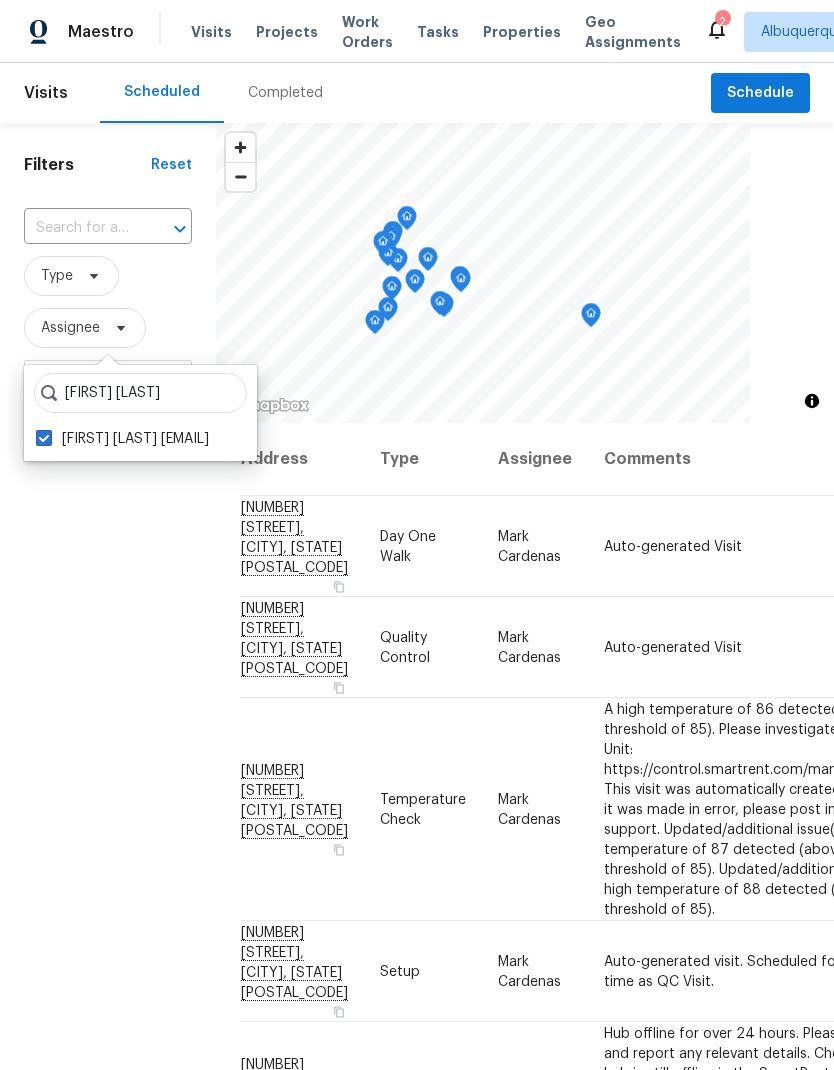 checkbox on "true" 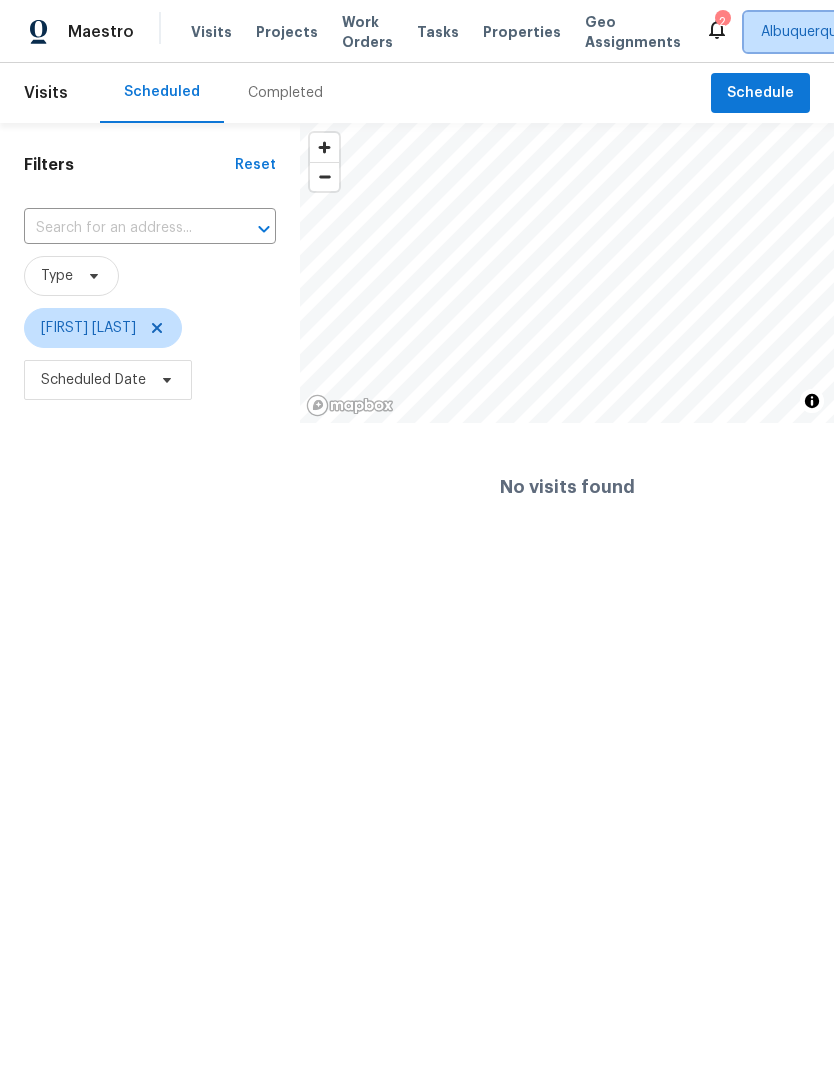 click on "Albuquerque, NM" at bounding box center (817, 32) 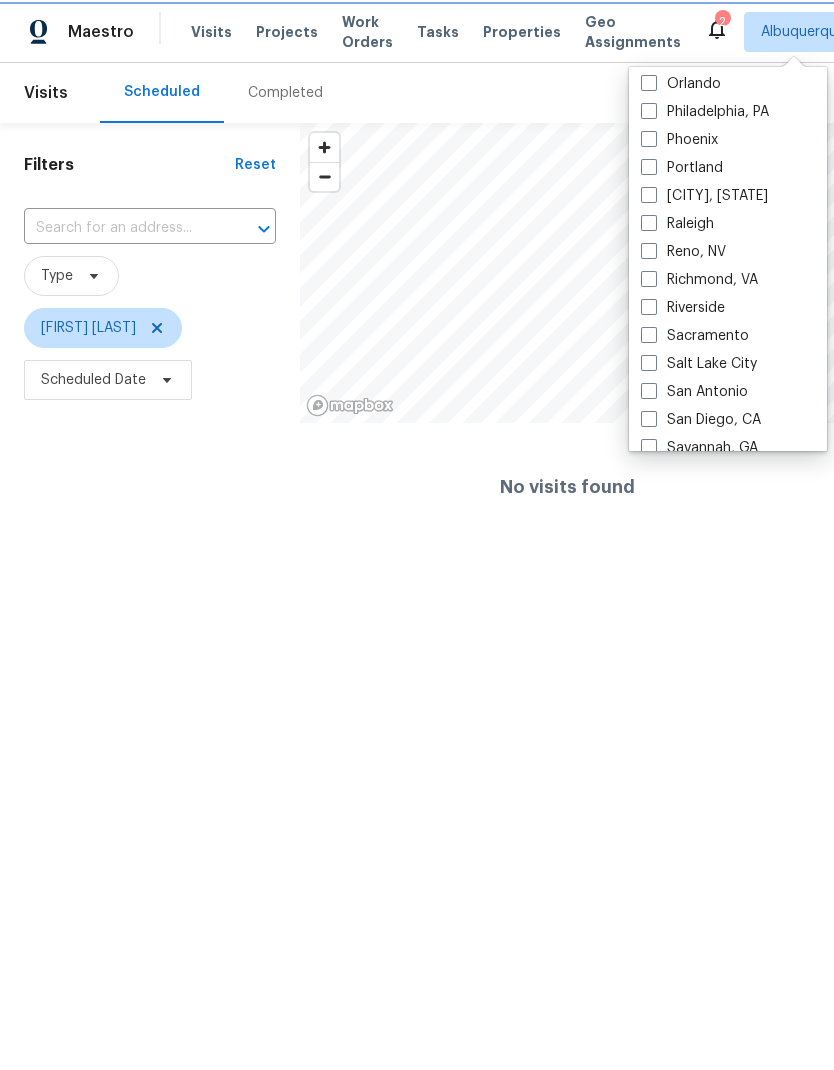 scroll, scrollTop: 1118, scrollLeft: 0, axis: vertical 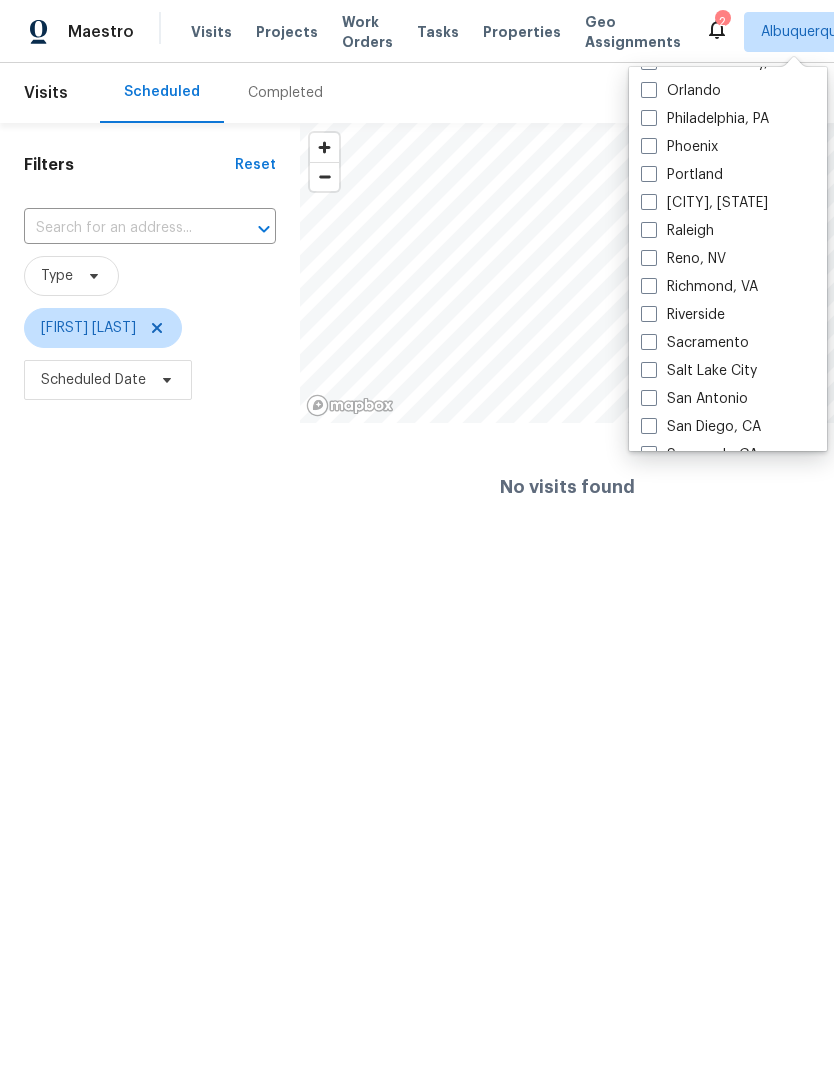 click at bounding box center (649, 90) 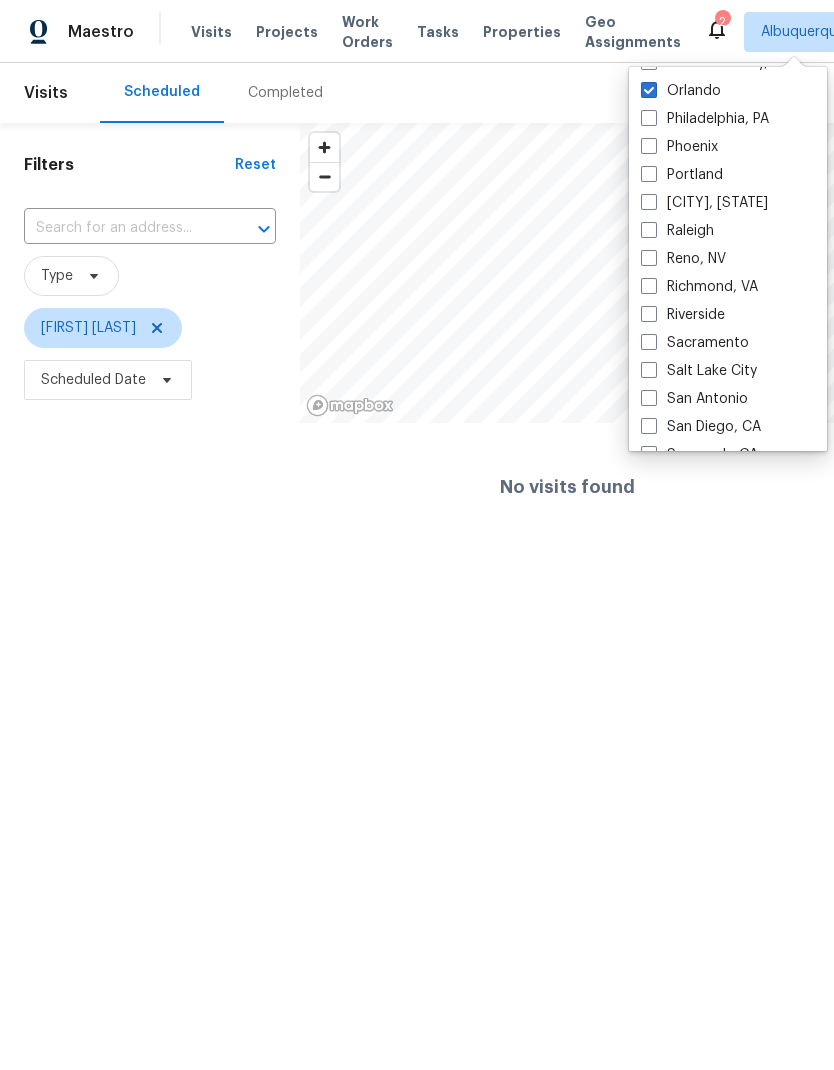 checkbox on "true" 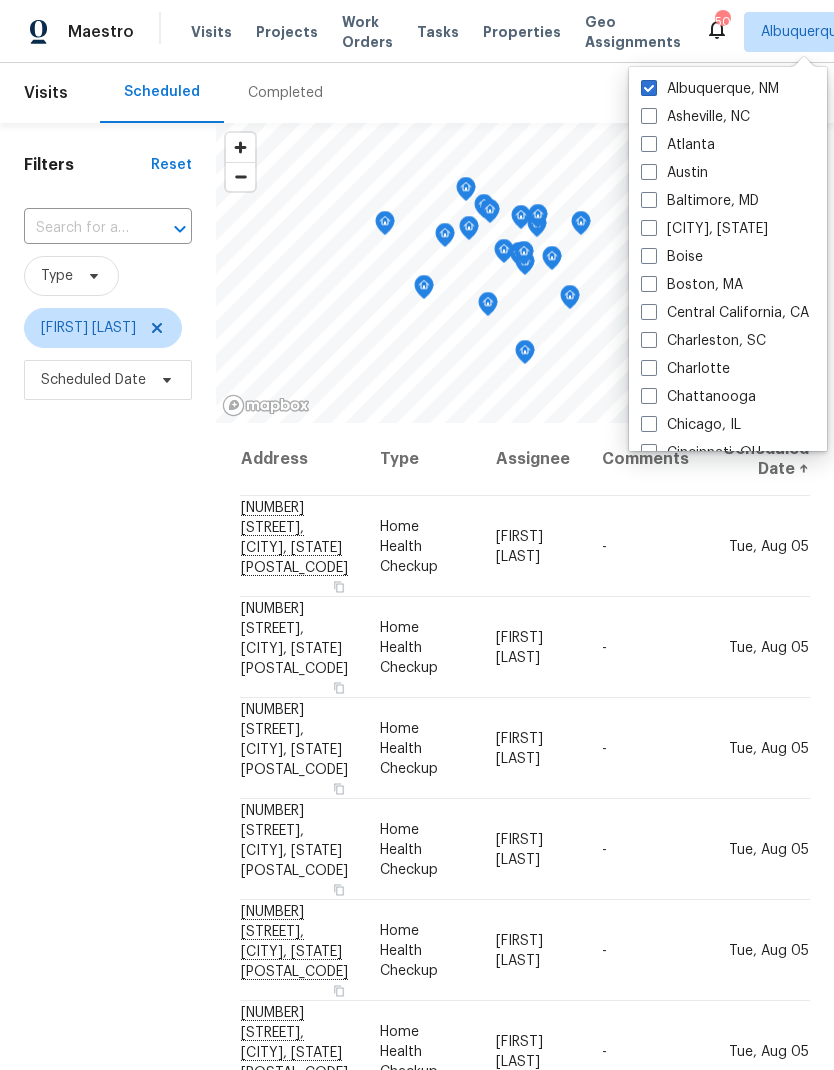 scroll, scrollTop: 0, scrollLeft: 0, axis: both 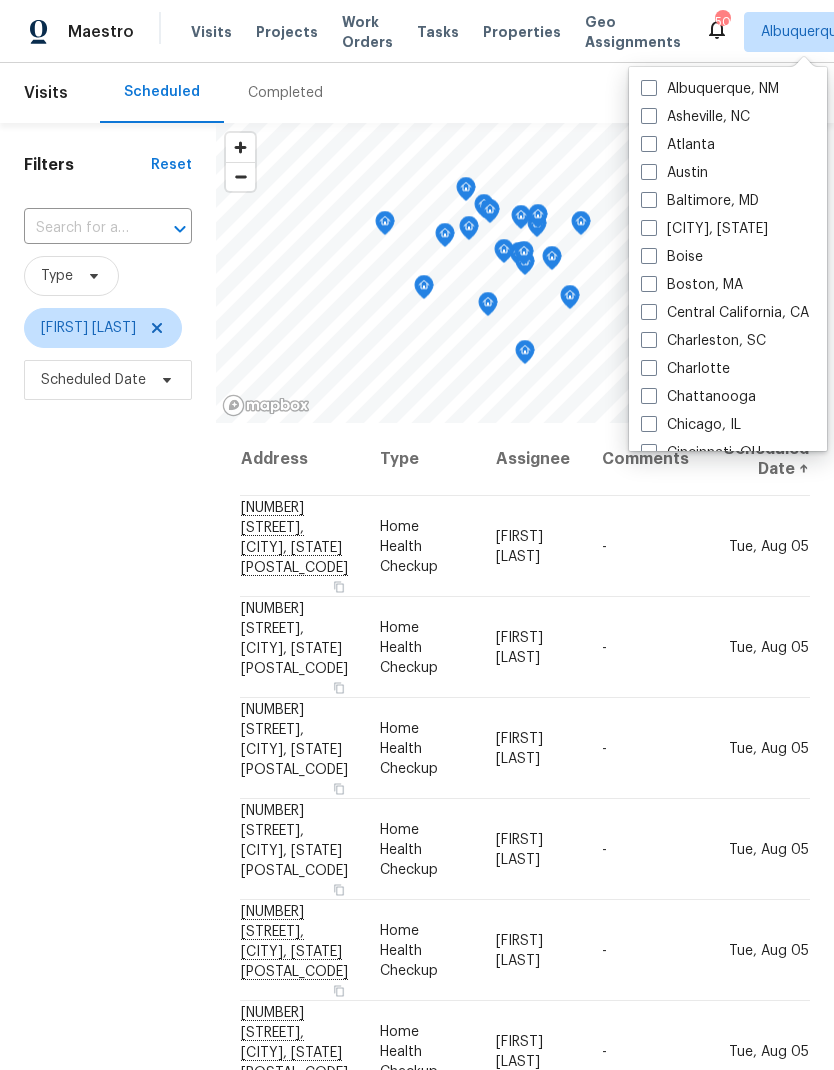 checkbox on "false" 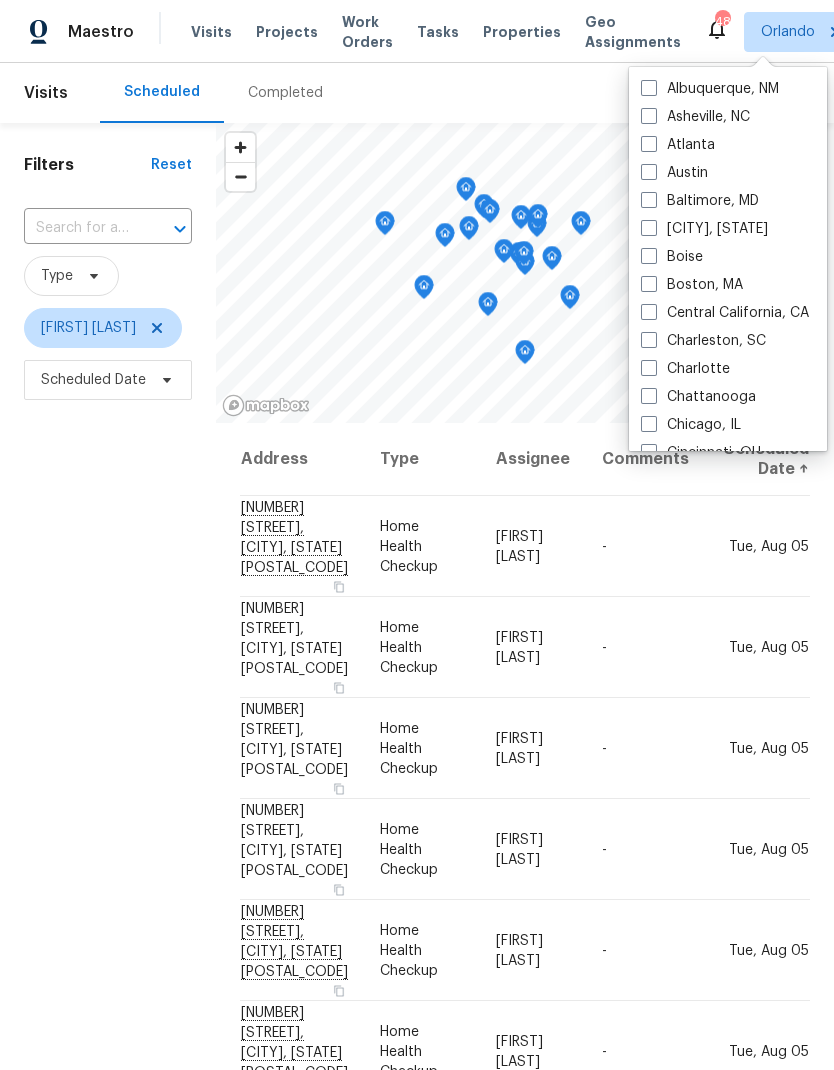 click on "Filters Reset ​ Type Austin Jones Scheduled Date" at bounding box center (108, 701) 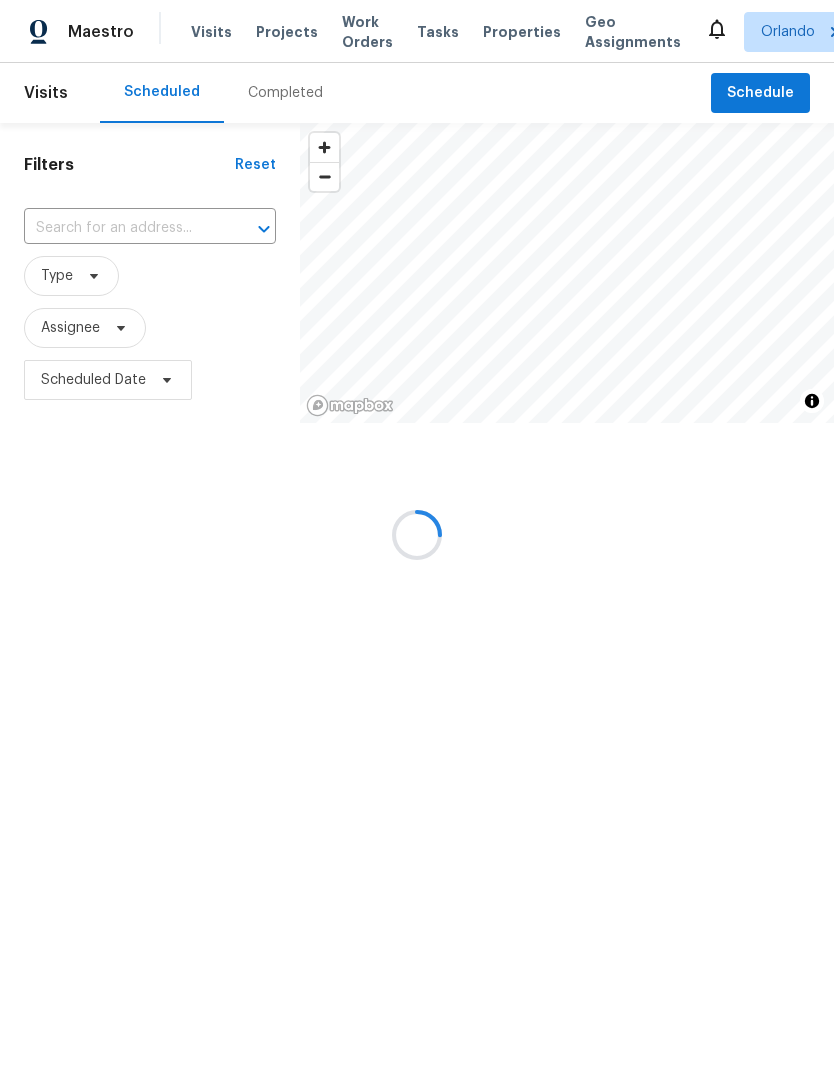 scroll, scrollTop: 0, scrollLeft: 0, axis: both 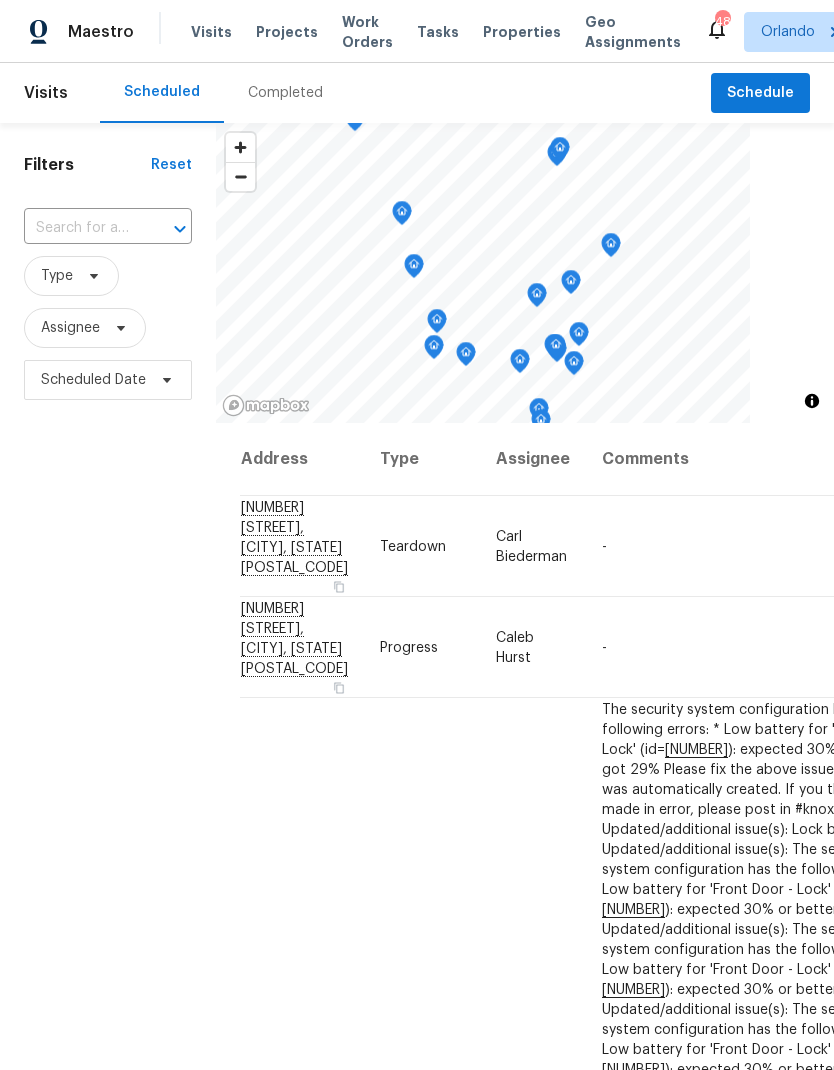click on "Properties" at bounding box center [522, 32] 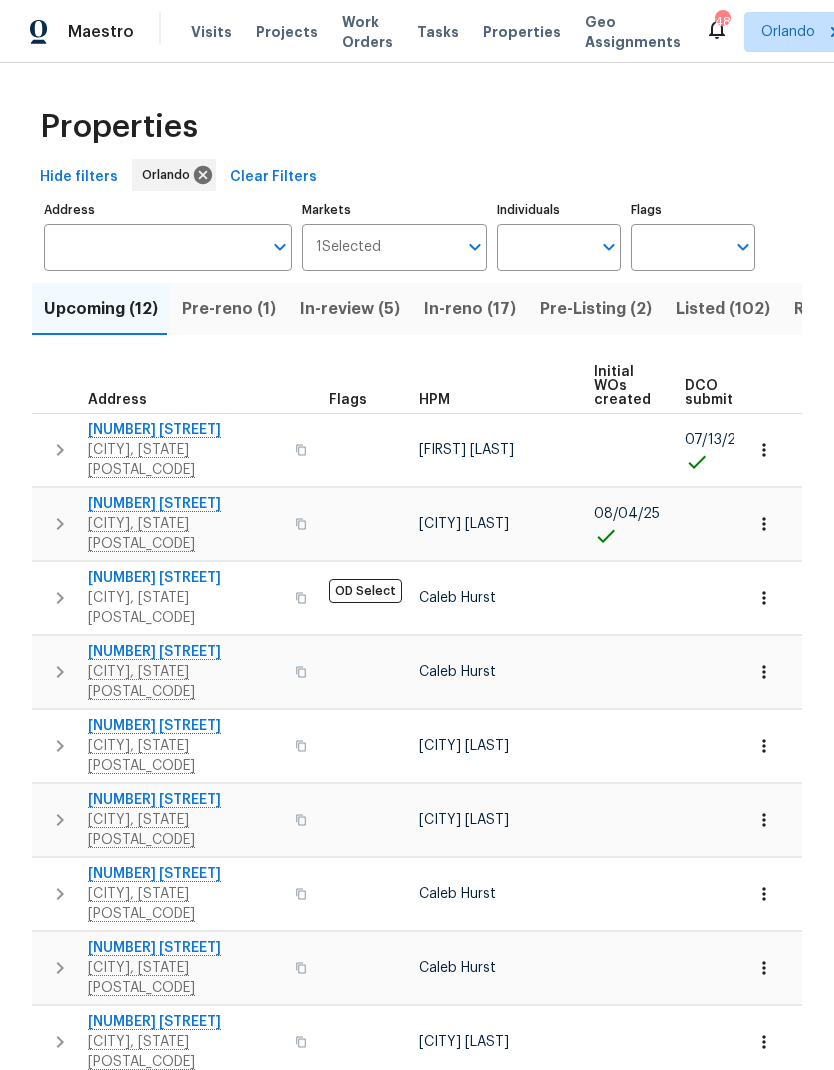 click on "Individuals" at bounding box center [544, 247] 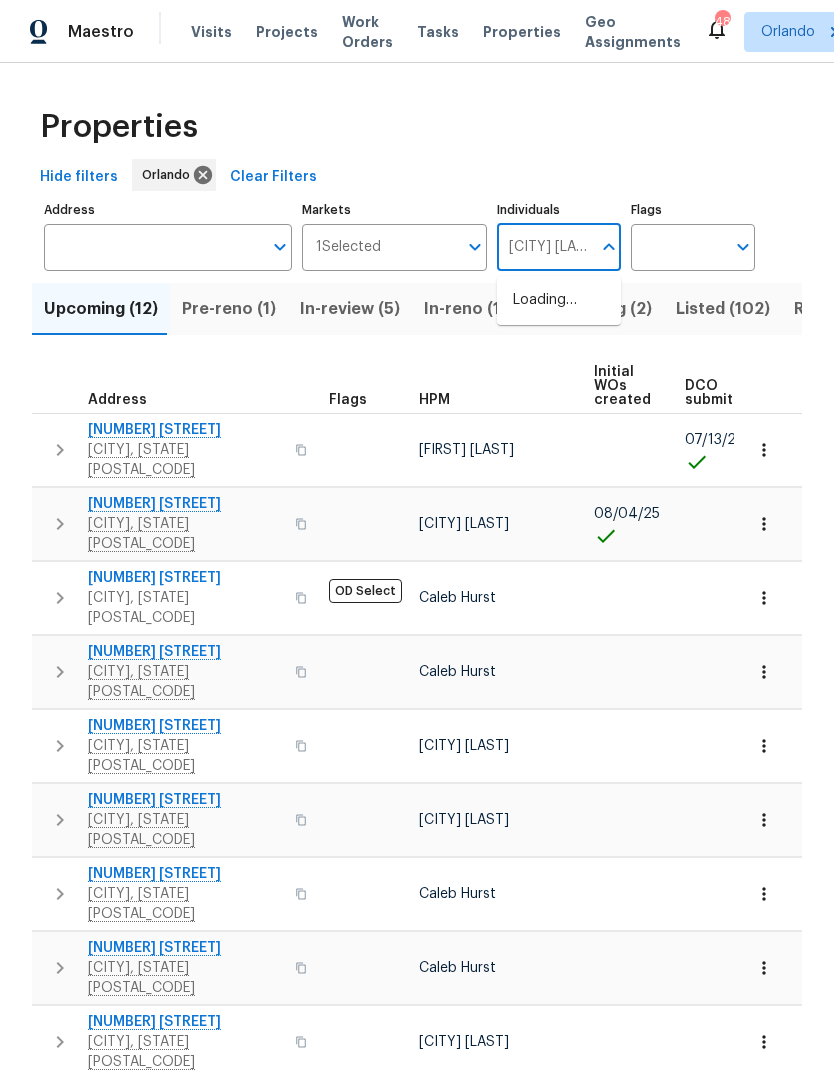 type on "Austin jones" 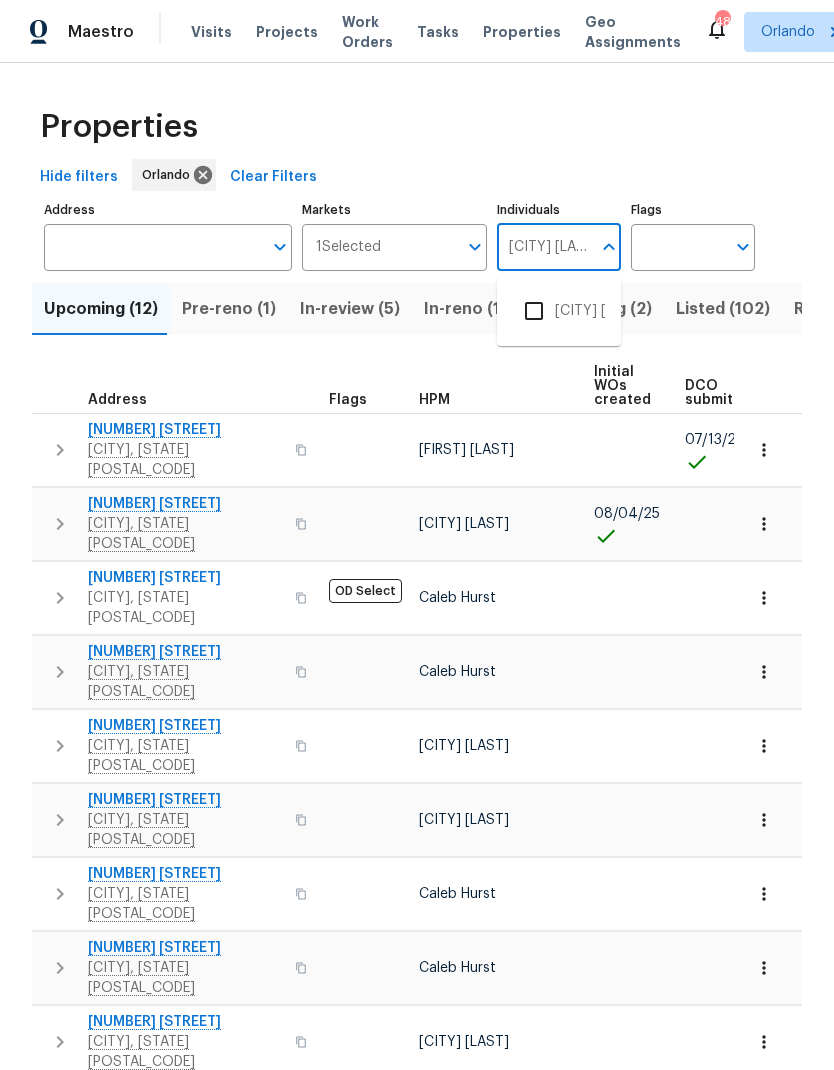 click at bounding box center (534, 311) 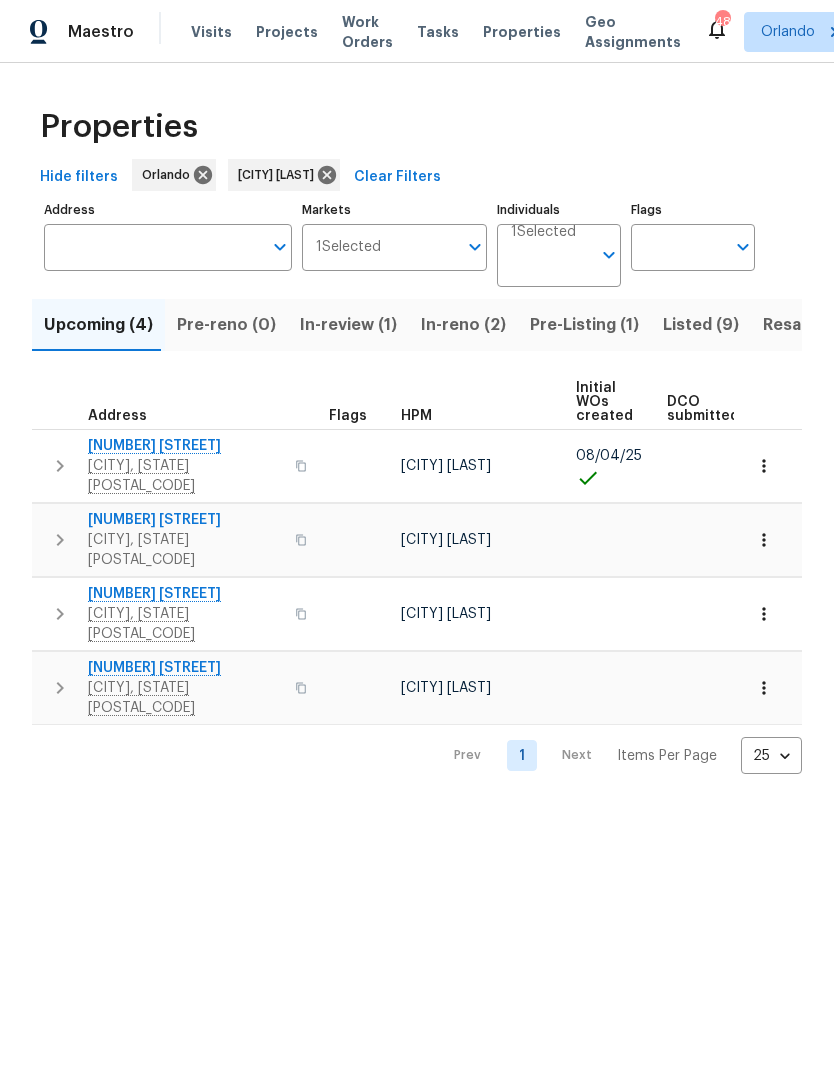 click on "In-reno (2)" at bounding box center [463, 325] 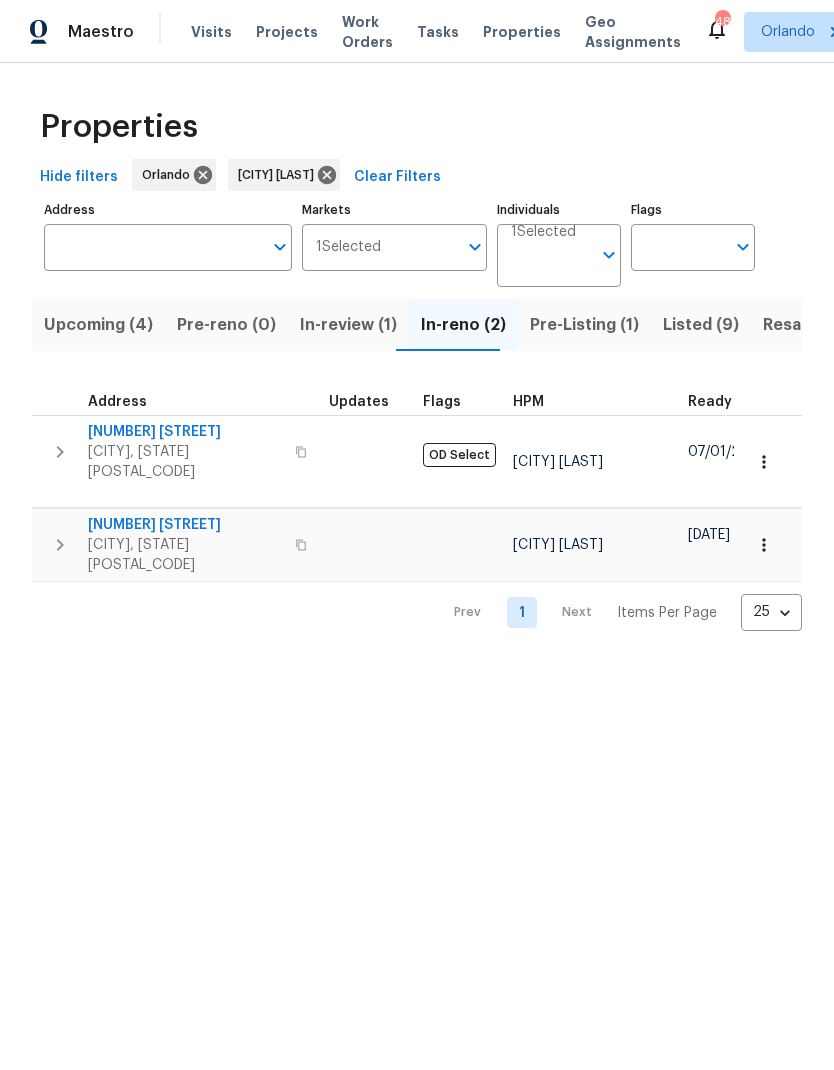 click on "Pre-Listing (1)" at bounding box center [584, 325] 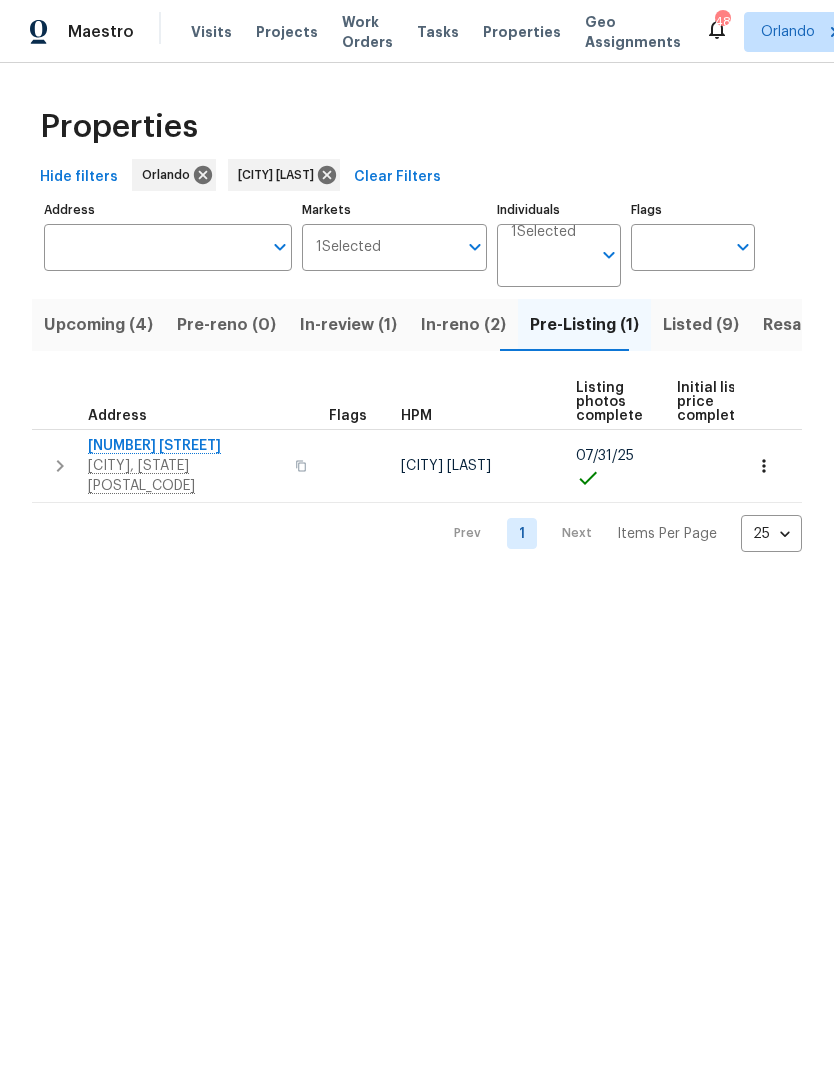 click on "In-reno (2)" at bounding box center [463, 325] 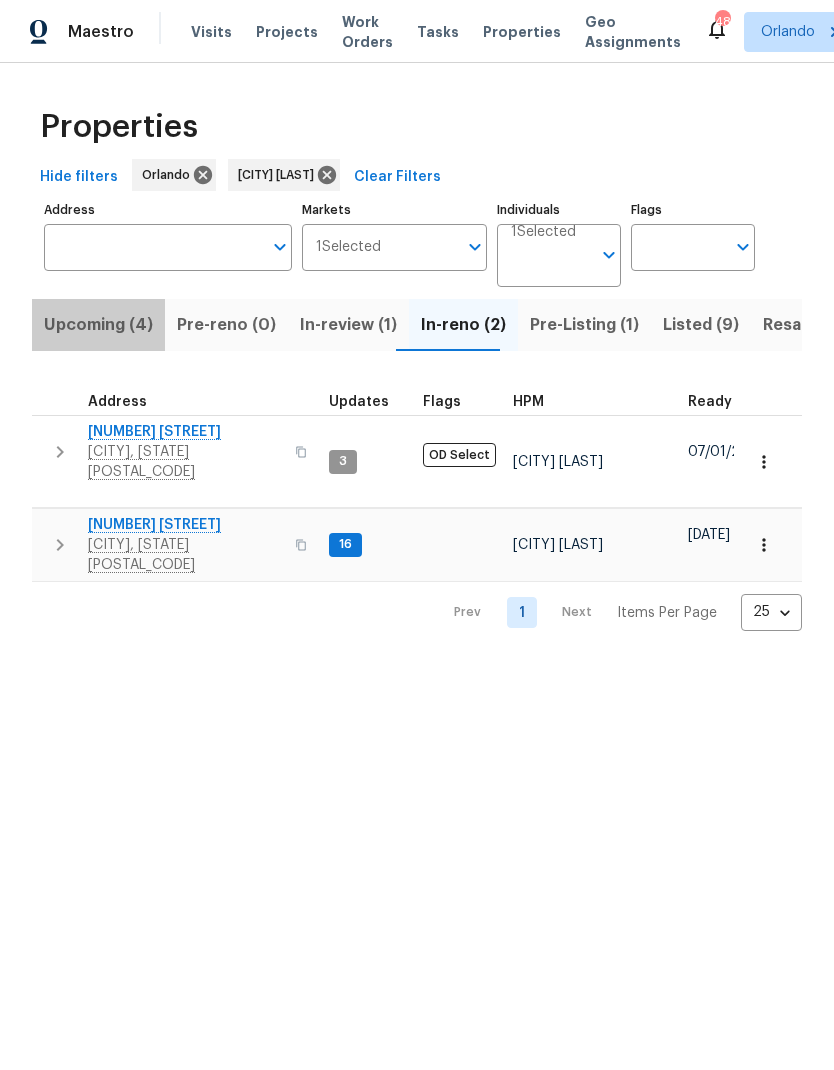 click on "Upcoming (4)" at bounding box center (98, 325) 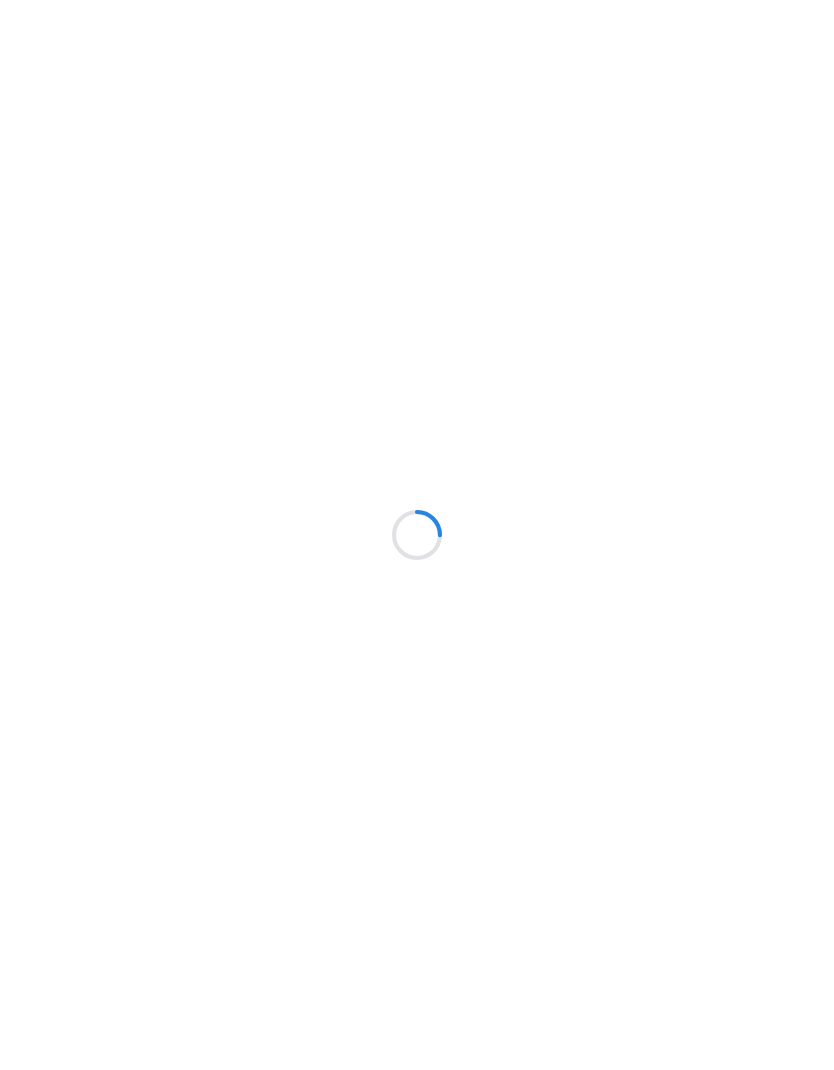 scroll, scrollTop: 0, scrollLeft: 0, axis: both 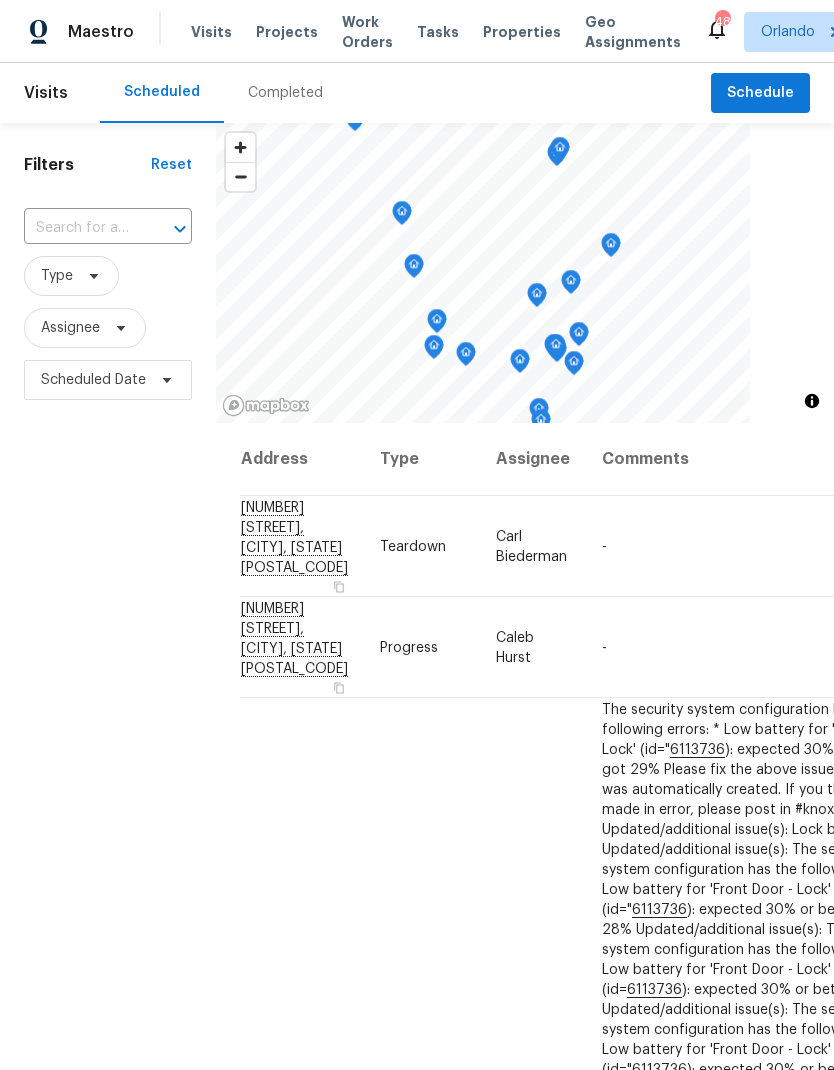 click on "Tasks" at bounding box center [438, 32] 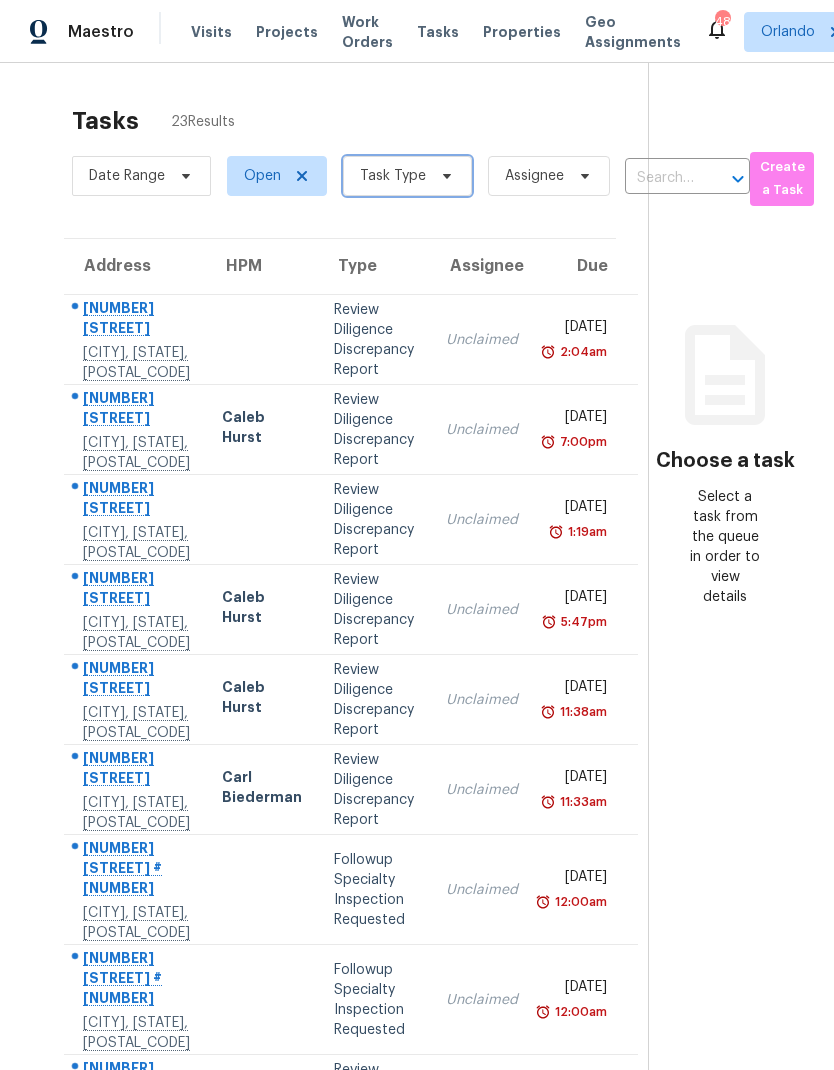 click on "Task Type" at bounding box center [407, 176] 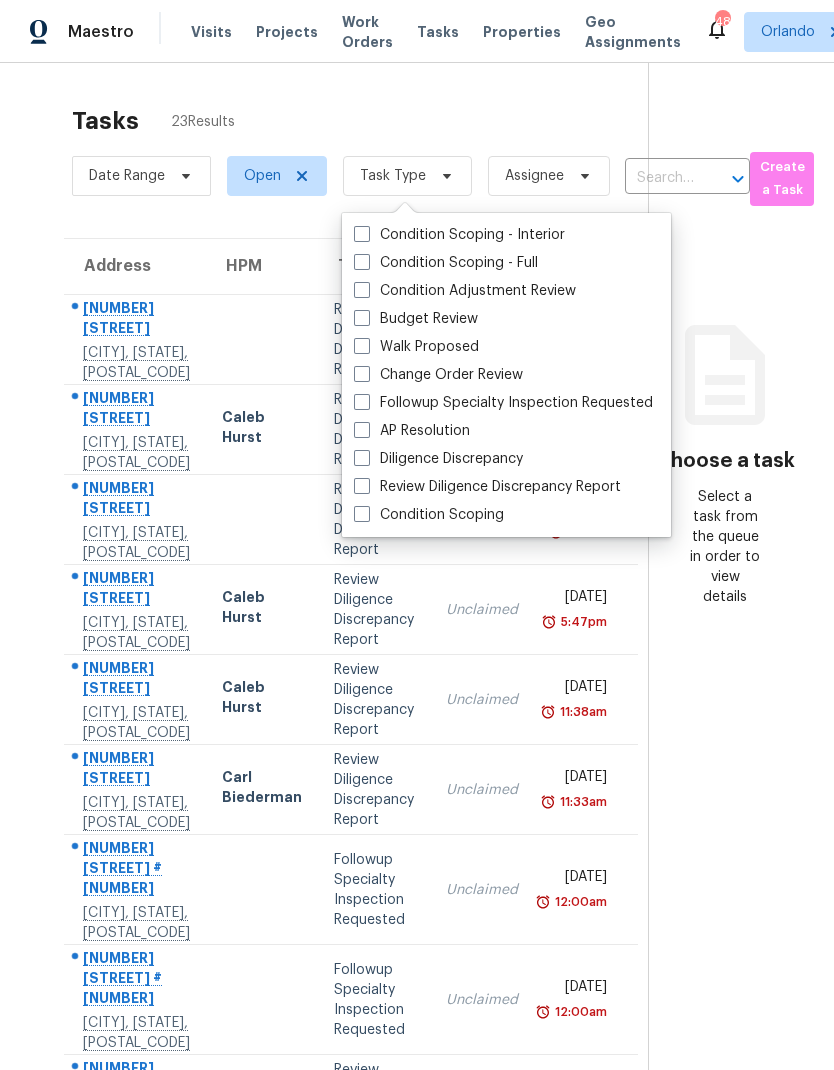 click at bounding box center (362, 318) 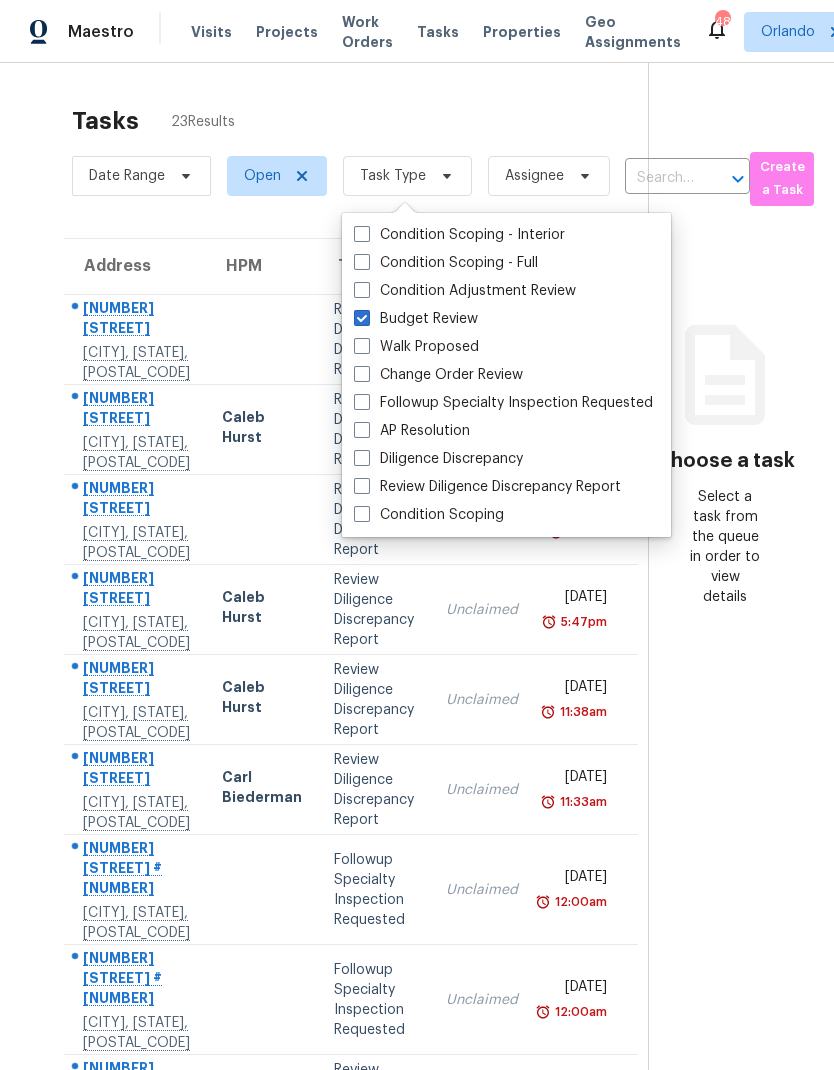 checkbox on "true" 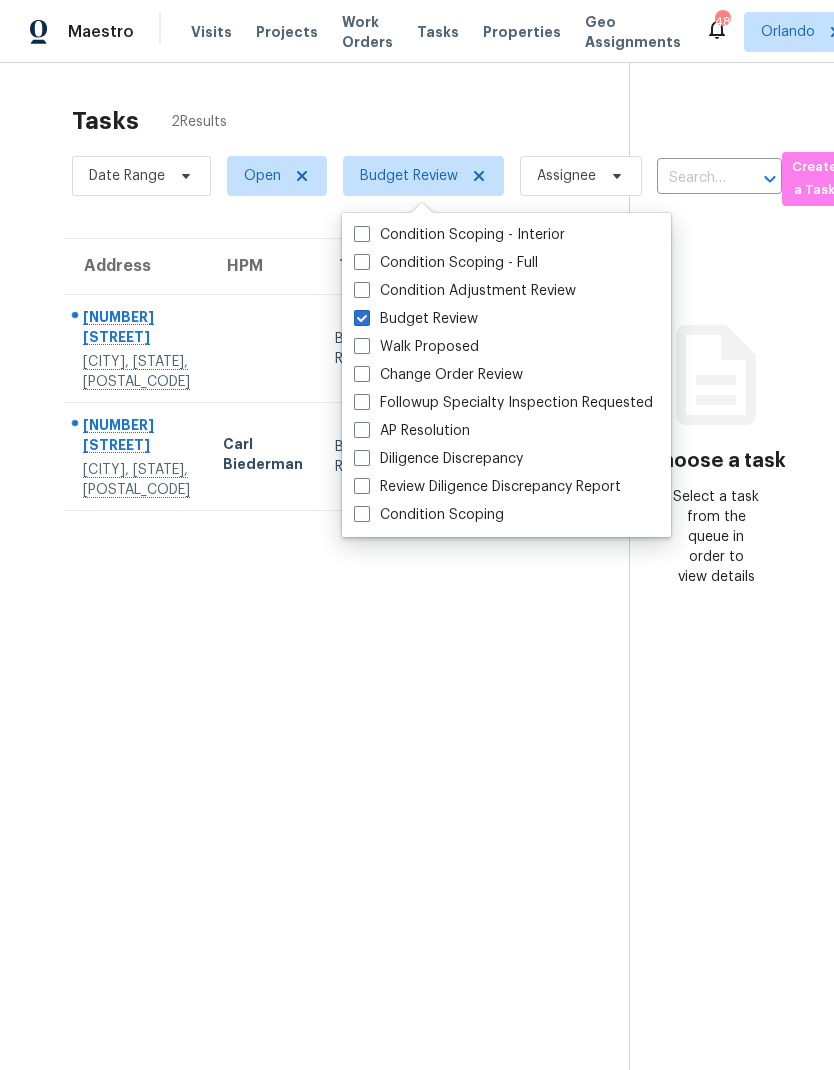 click at bounding box center (362, 374) 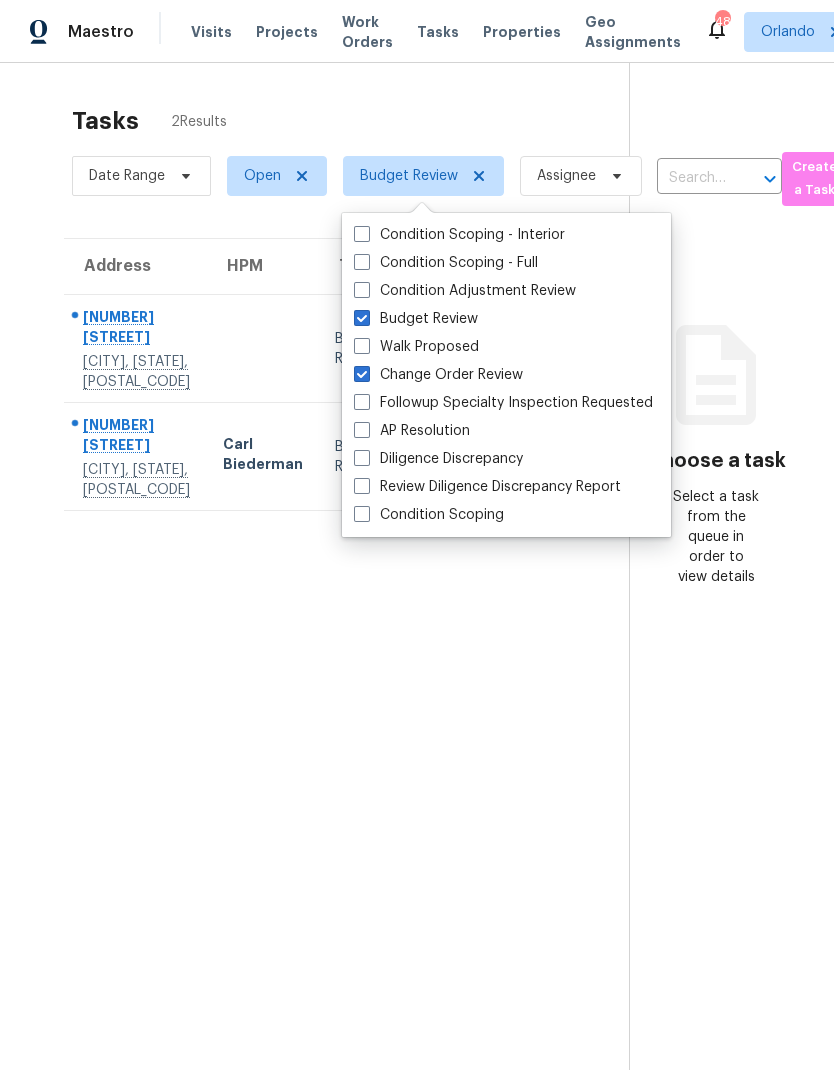checkbox on "true" 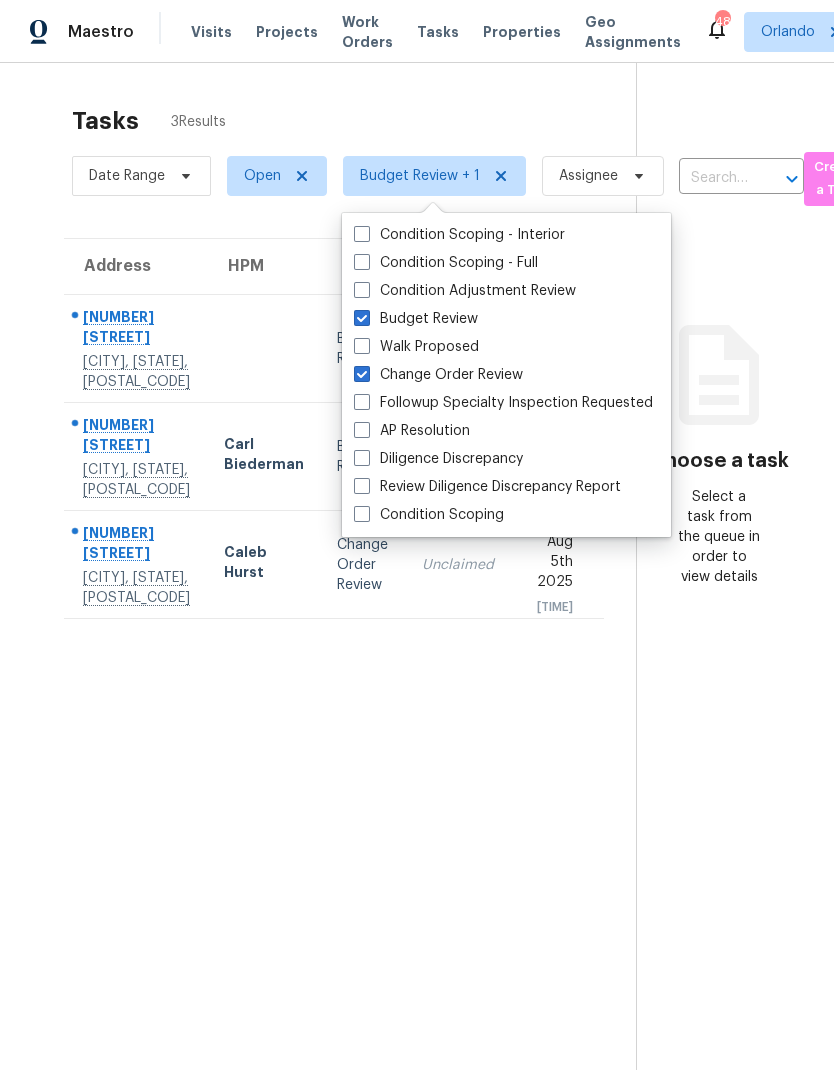 click on "[NUMBER] [STREET] [CITY], [STATE], [POSTAL_CODE] [PERSON] [TASK] [DATE] [TIME] [NUMBER] [STREET] [CITY], [STATE], [POSTAL_CODE] [PERSON] [TASK] [DATE] [TIME]" at bounding box center [417, 598] 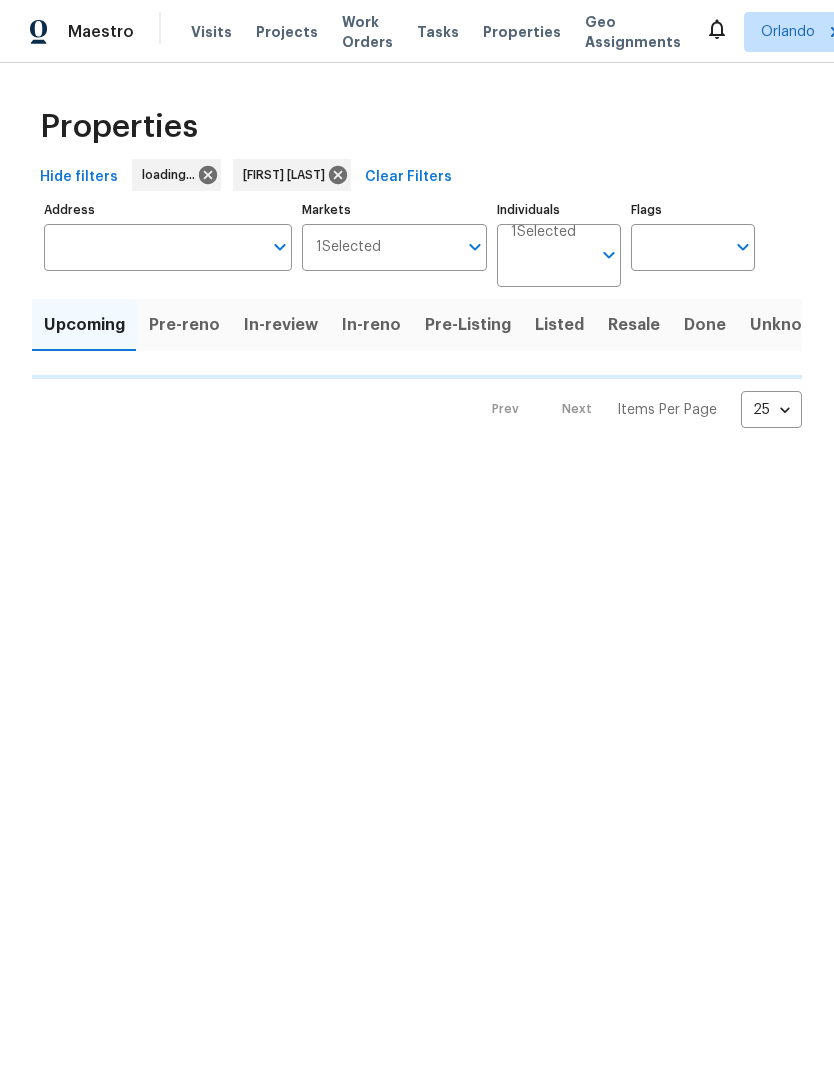 scroll, scrollTop: 0, scrollLeft: 0, axis: both 